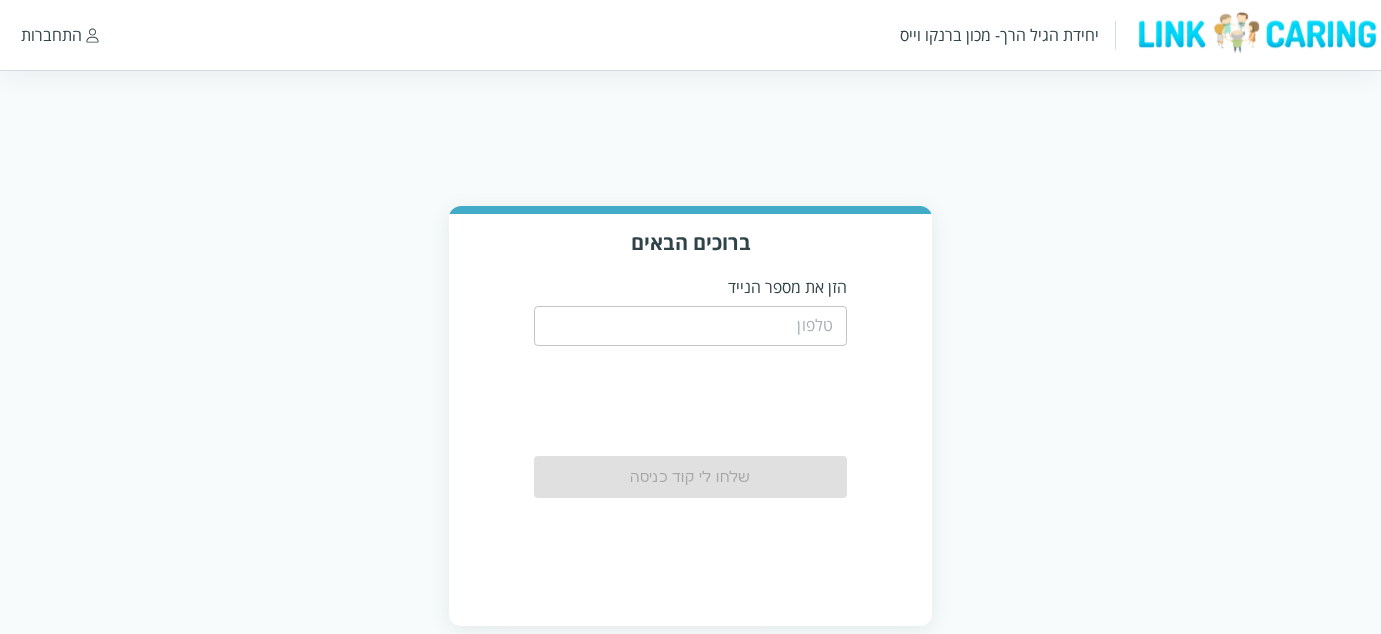 scroll, scrollTop: 0, scrollLeft: 0, axis: both 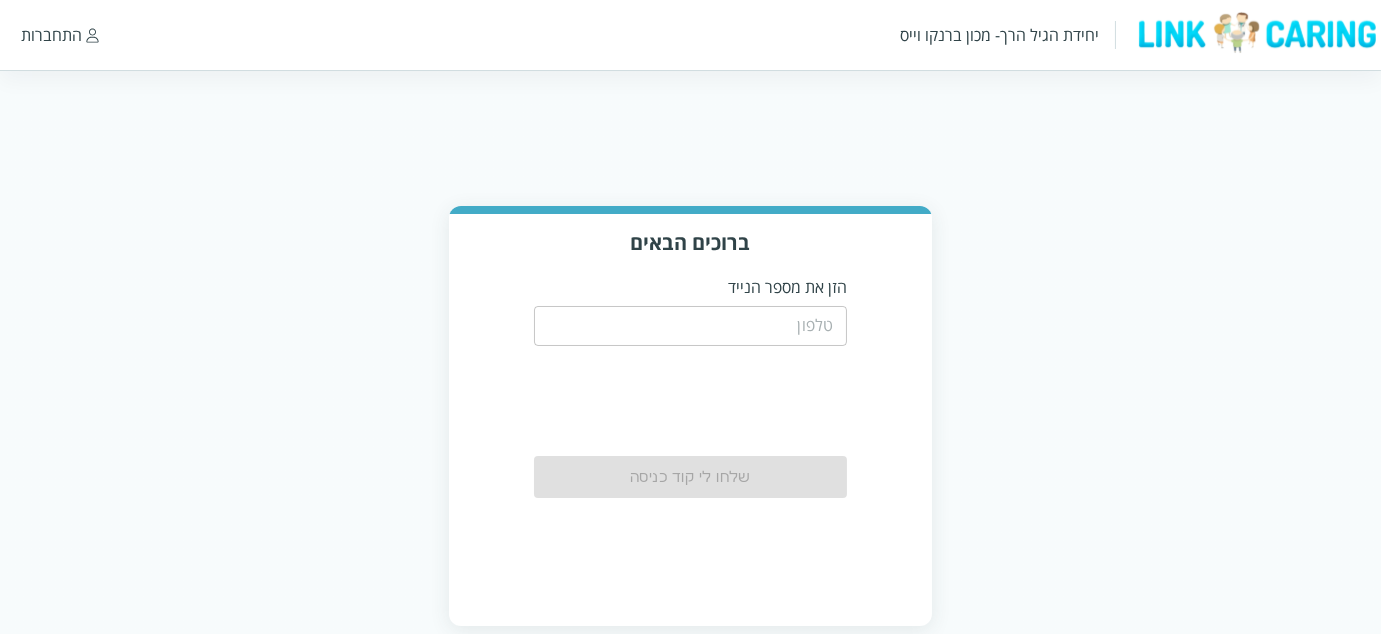 click at bounding box center (690, 326) 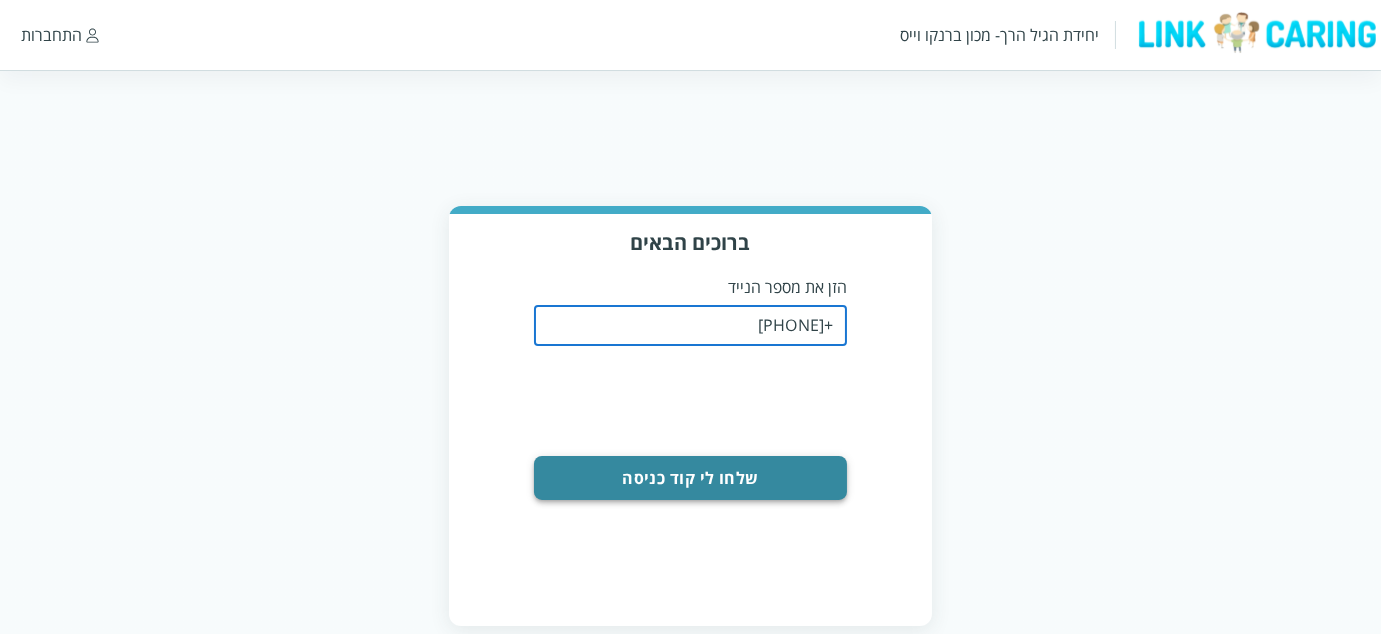 click on "שלחו לי קוד כניסה" at bounding box center [690, 478] 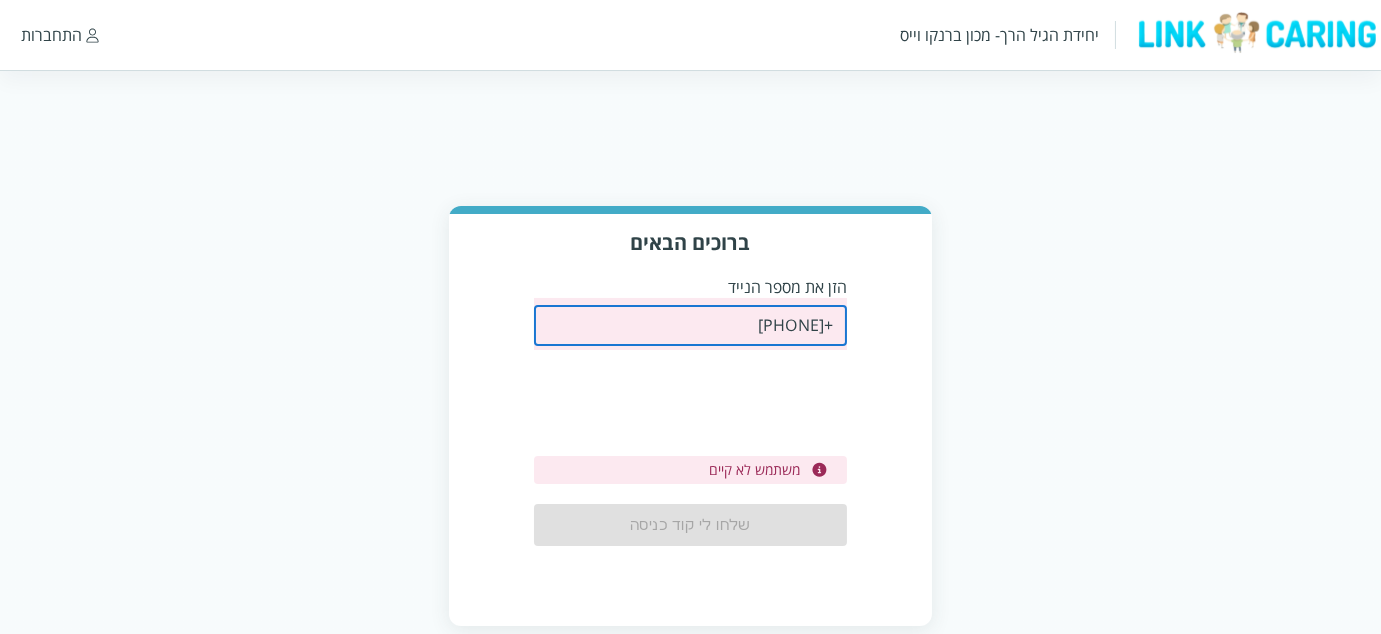 click on "+[PHONE]" at bounding box center [690, 326] 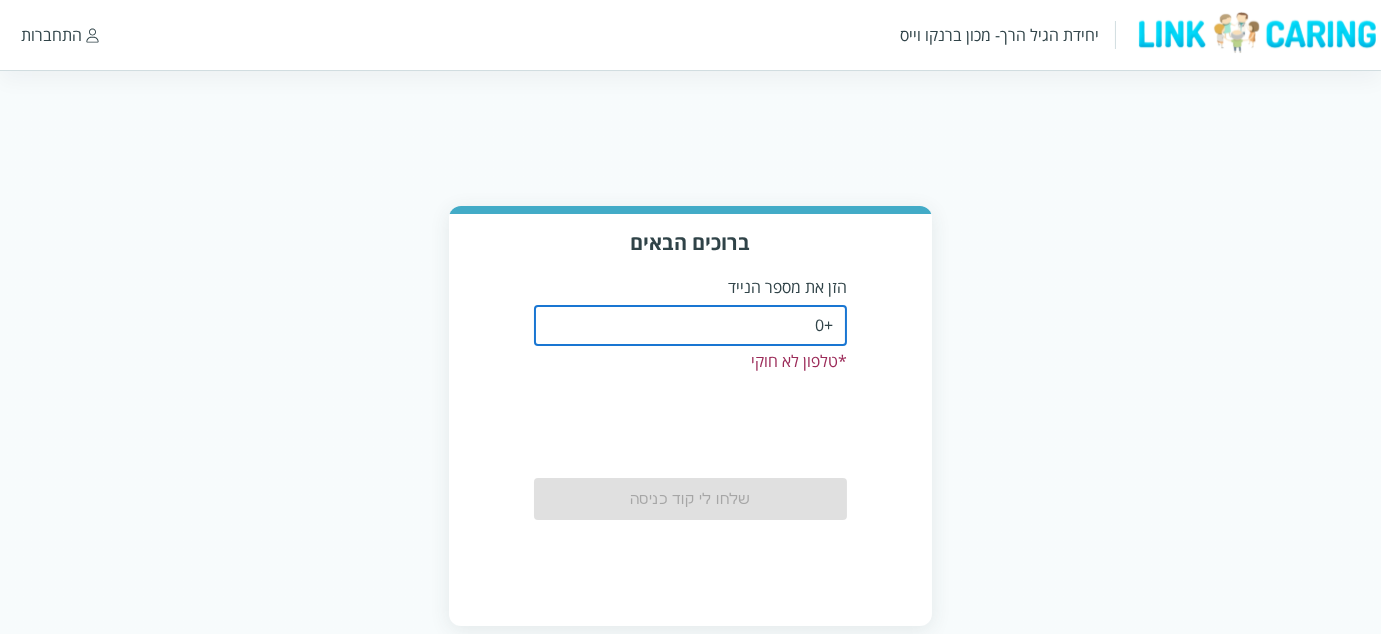 type on "+" 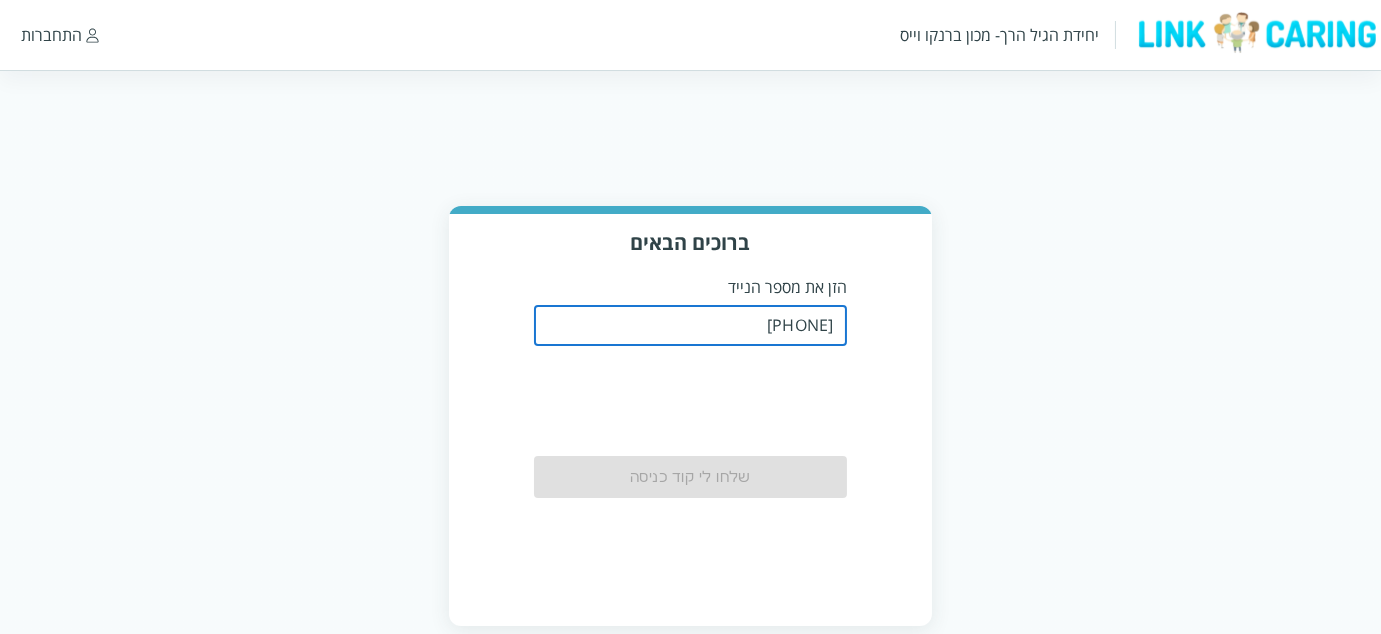 type on "[PHONE]" 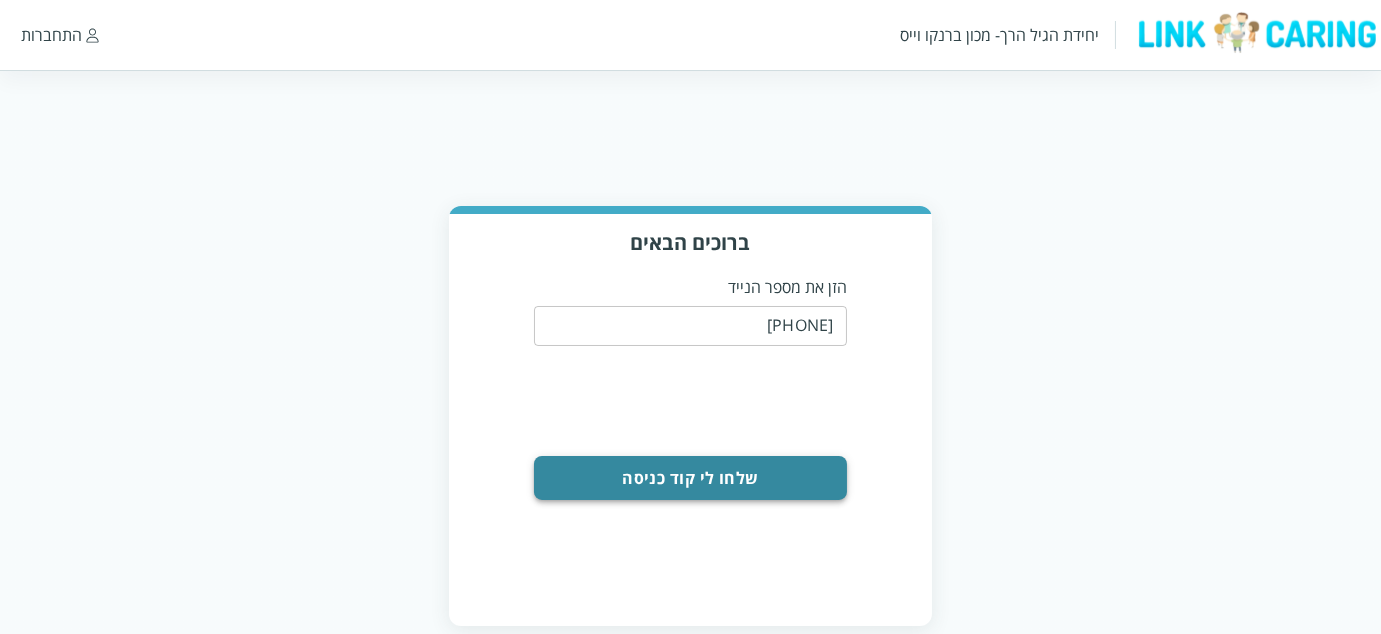click on "שלחו לי קוד כניסה" at bounding box center [690, 478] 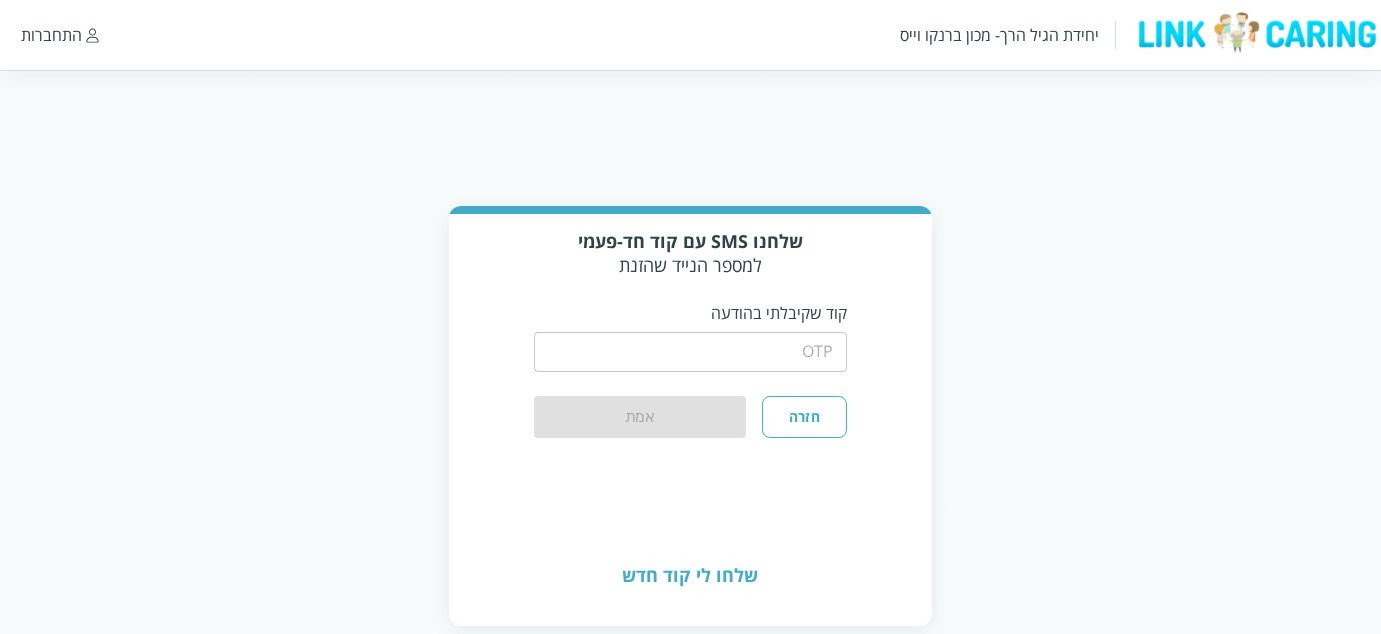 click at bounding box center (690, 352) 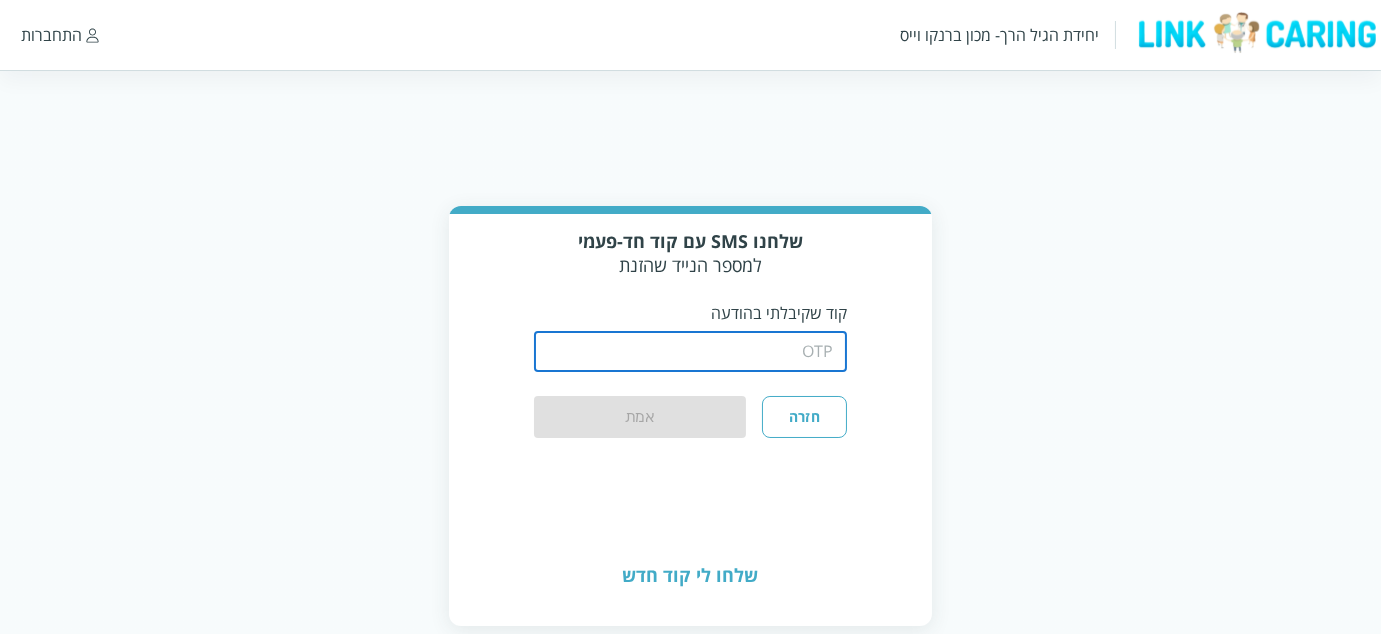 type on "5" 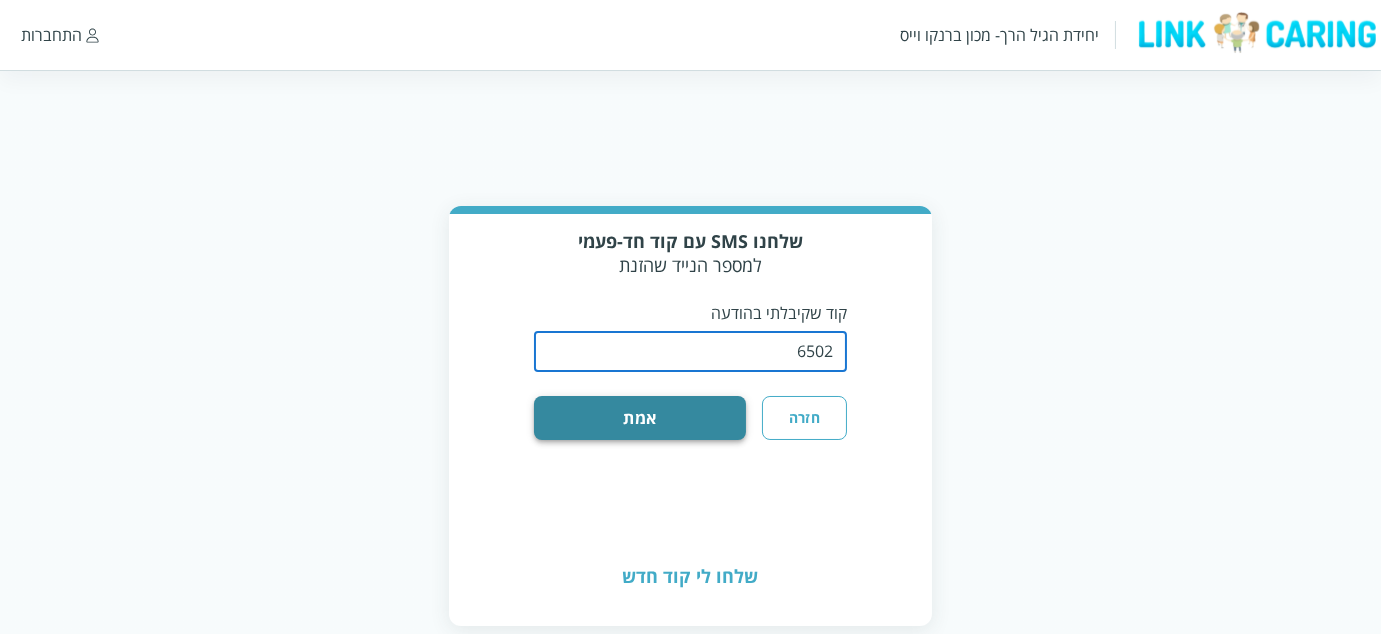 type on "6502" 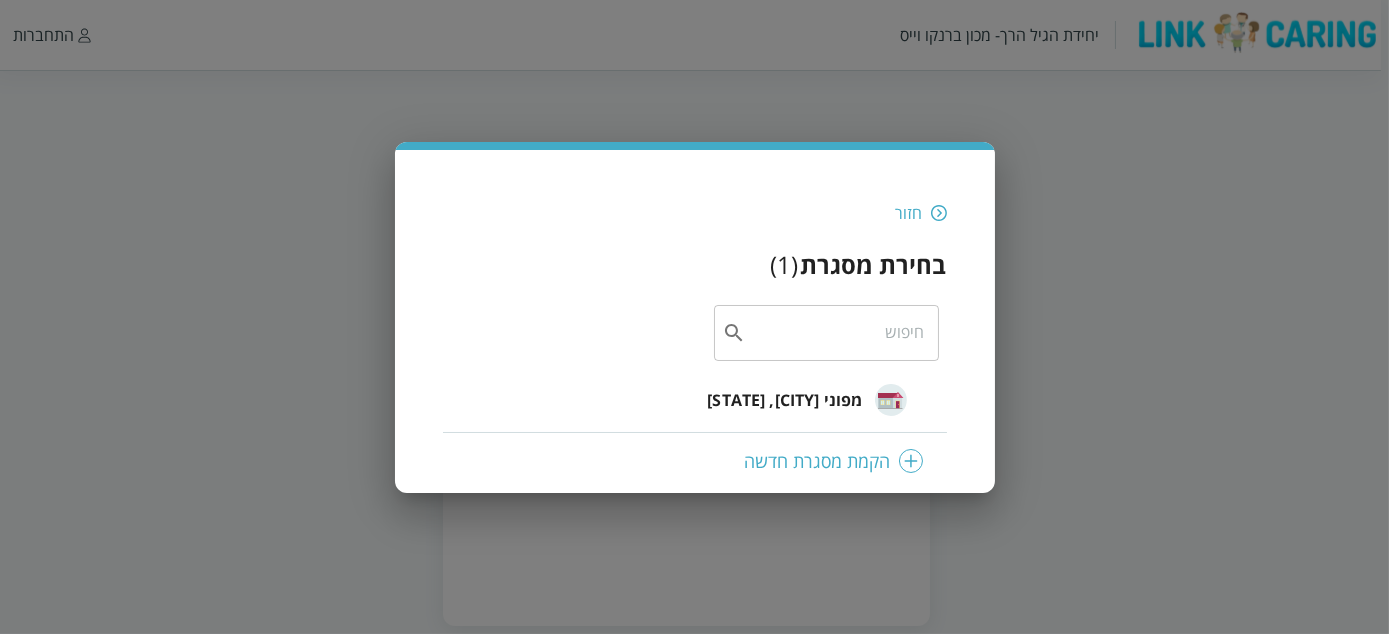 click on "מפוני קריית שמונה נתניה" at bounding box center (784, 400) 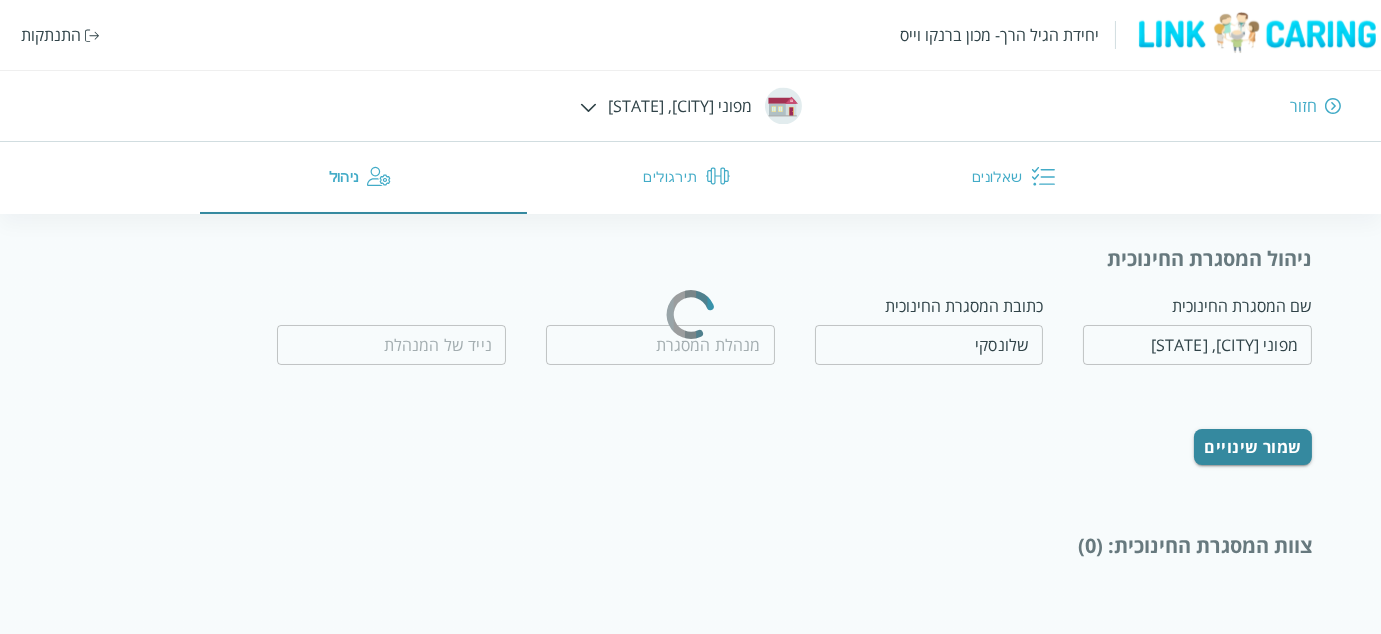 type on "דיקלה סלמה" 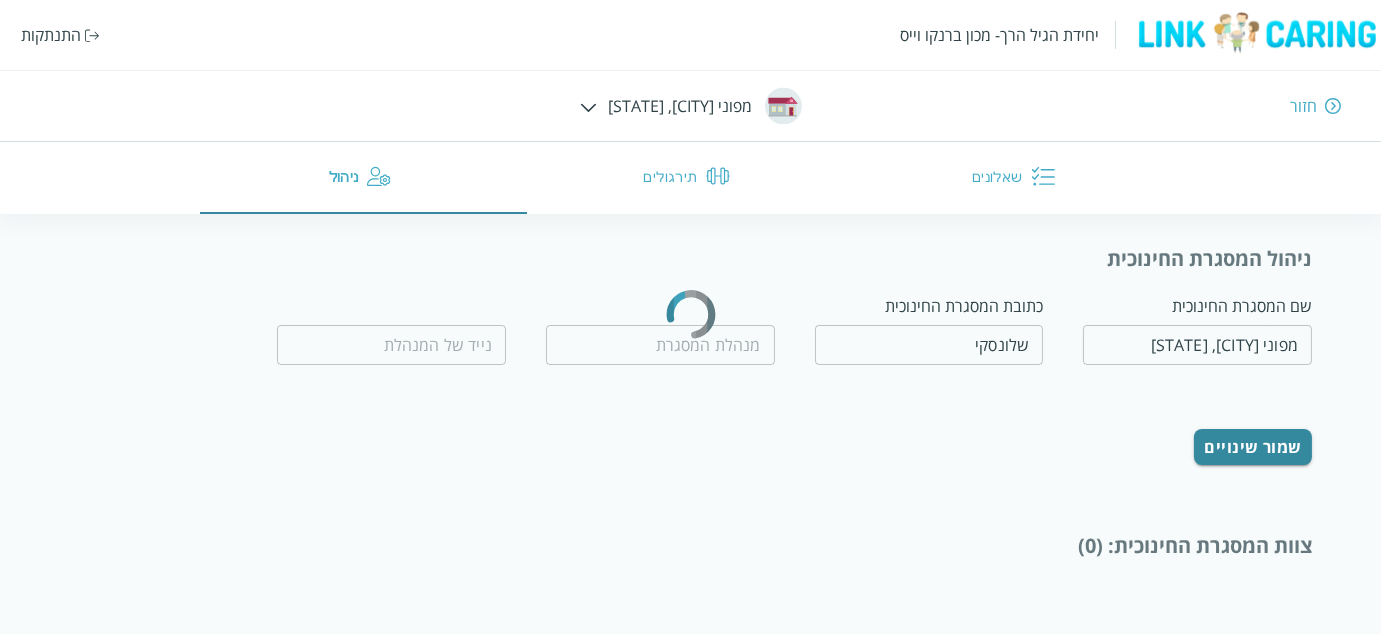 type on "0524833203" 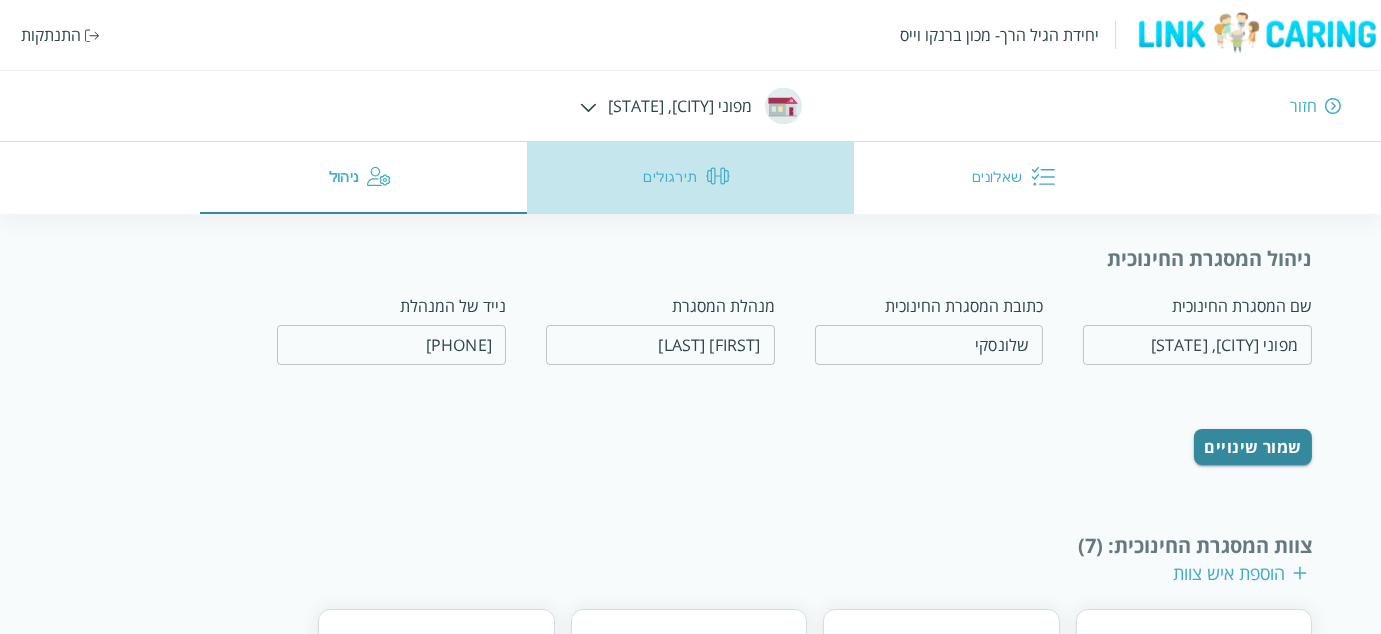 click on "תירגולים" at bounding box center [690, 178] 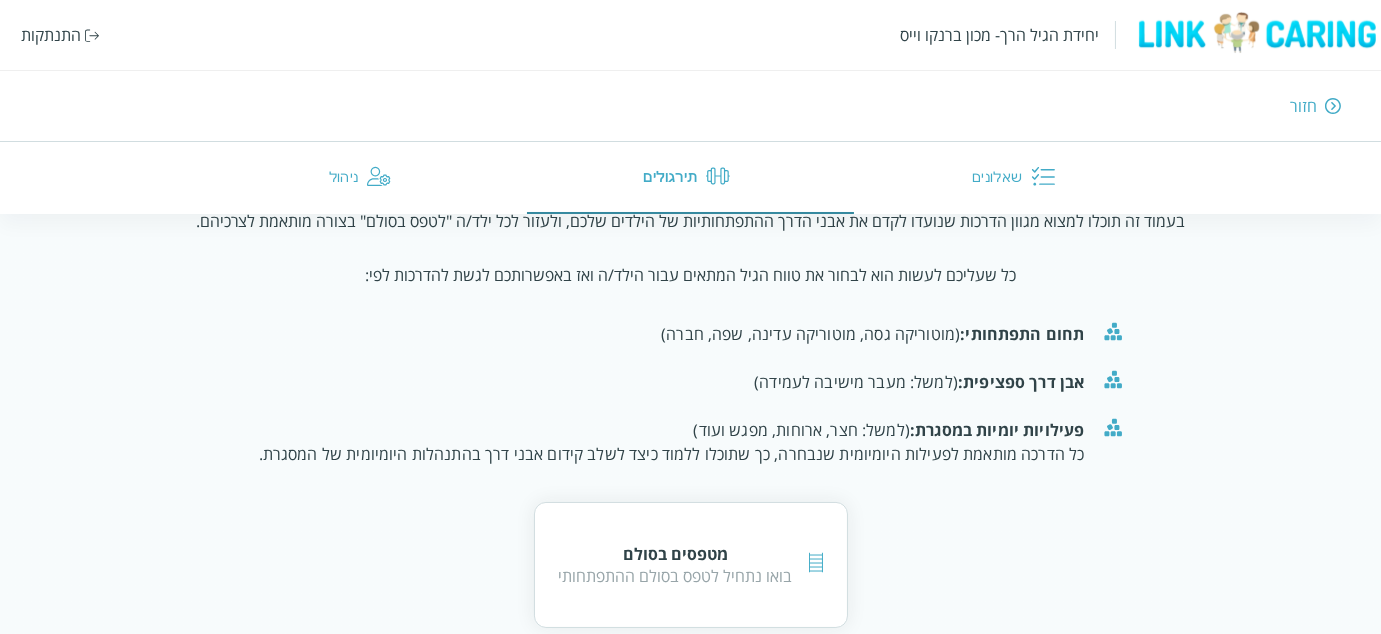 scroll, scrollTop: 226, scrollLeft: 0, axis: vertical 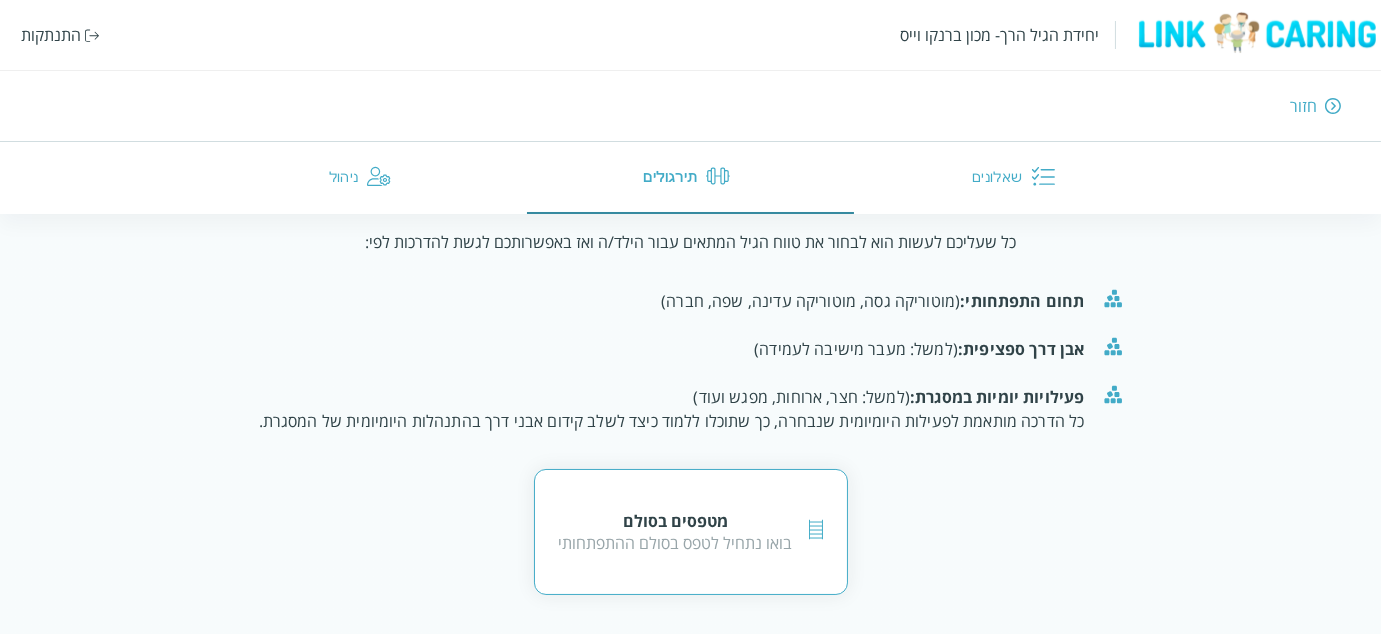 click on "בואו נתחיל לטפס בסולם ההתפתחותי" at bounding box center [676, 543] 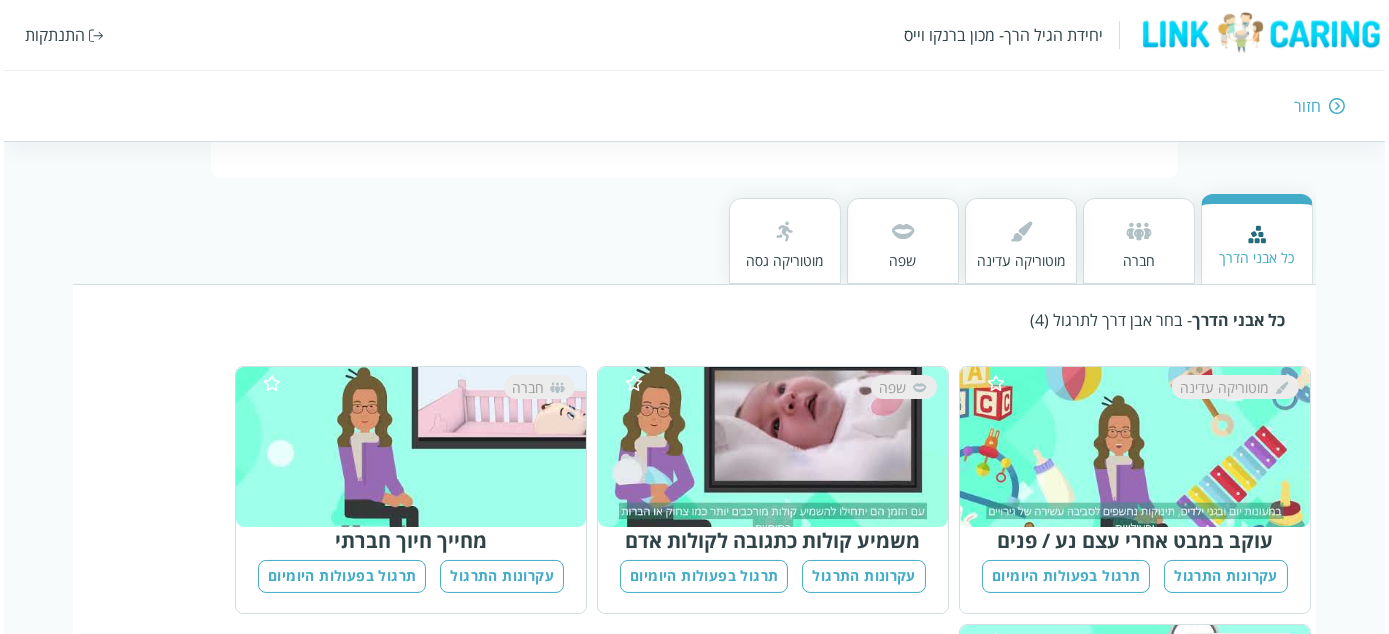scroll, scrollTop: 300, scrollLeft: 0, axis: vertical 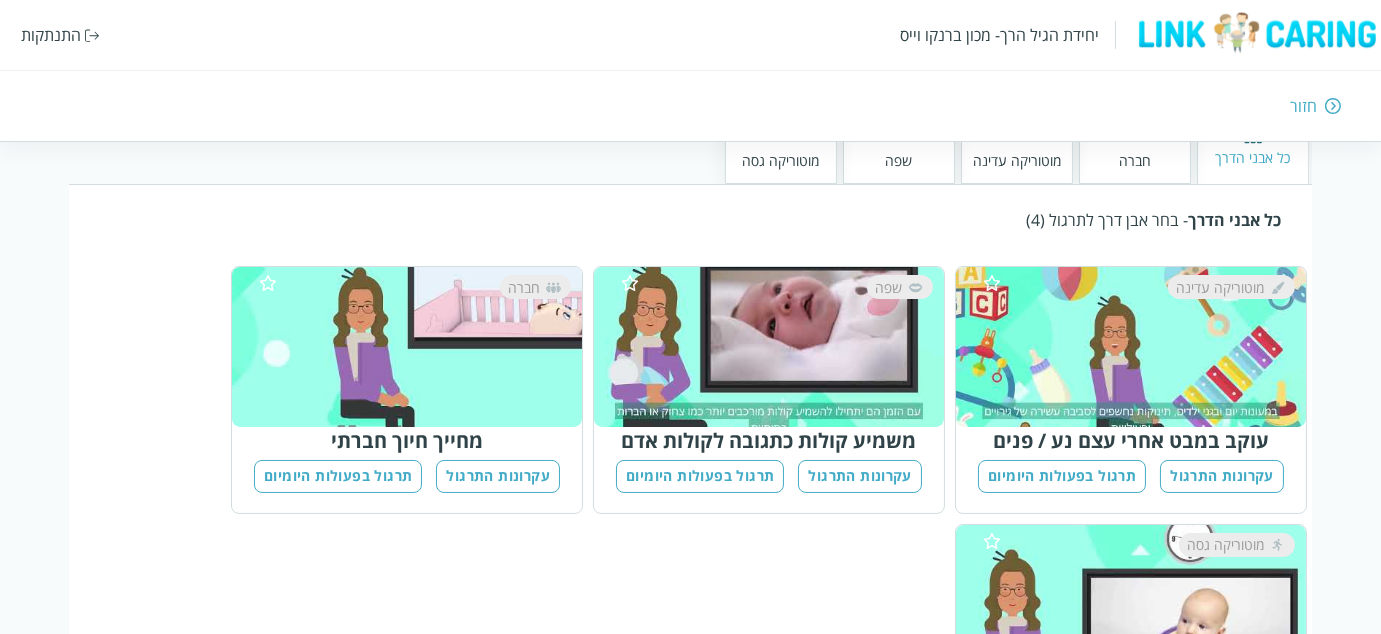 click on "חברה" at bounding box center (416, 347) 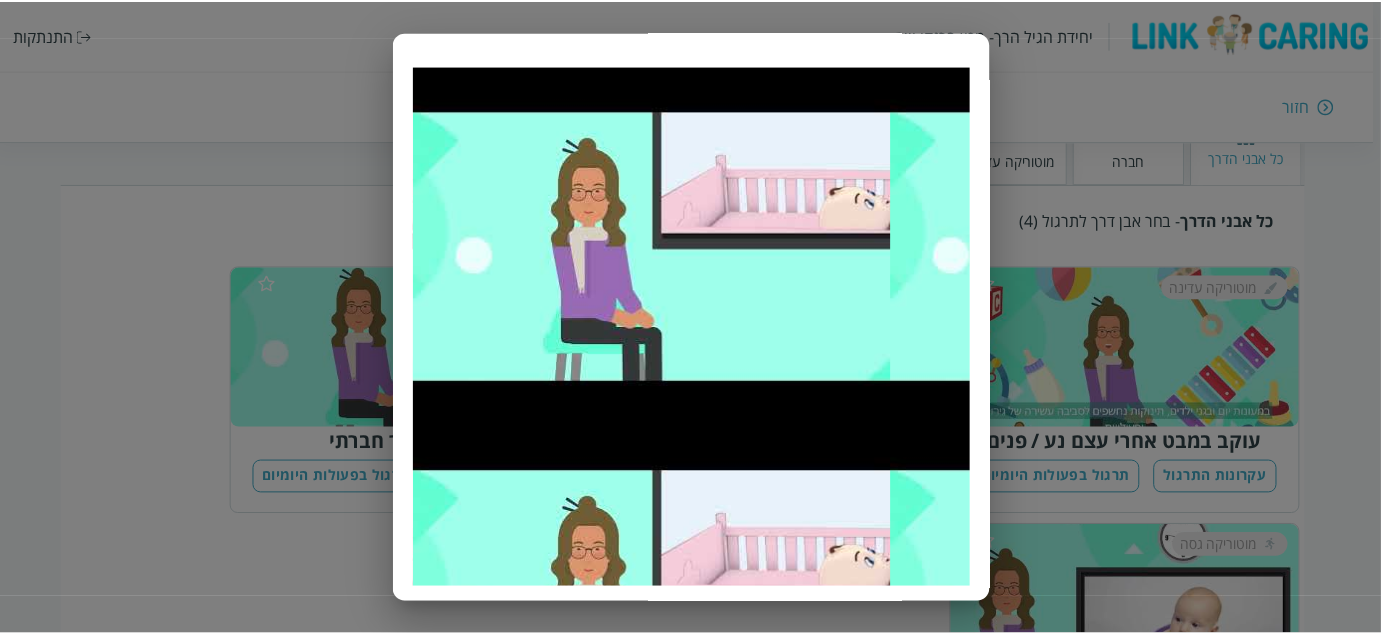 scroll, scrollTop: 213, scrollLeft: 0, axis: vertical 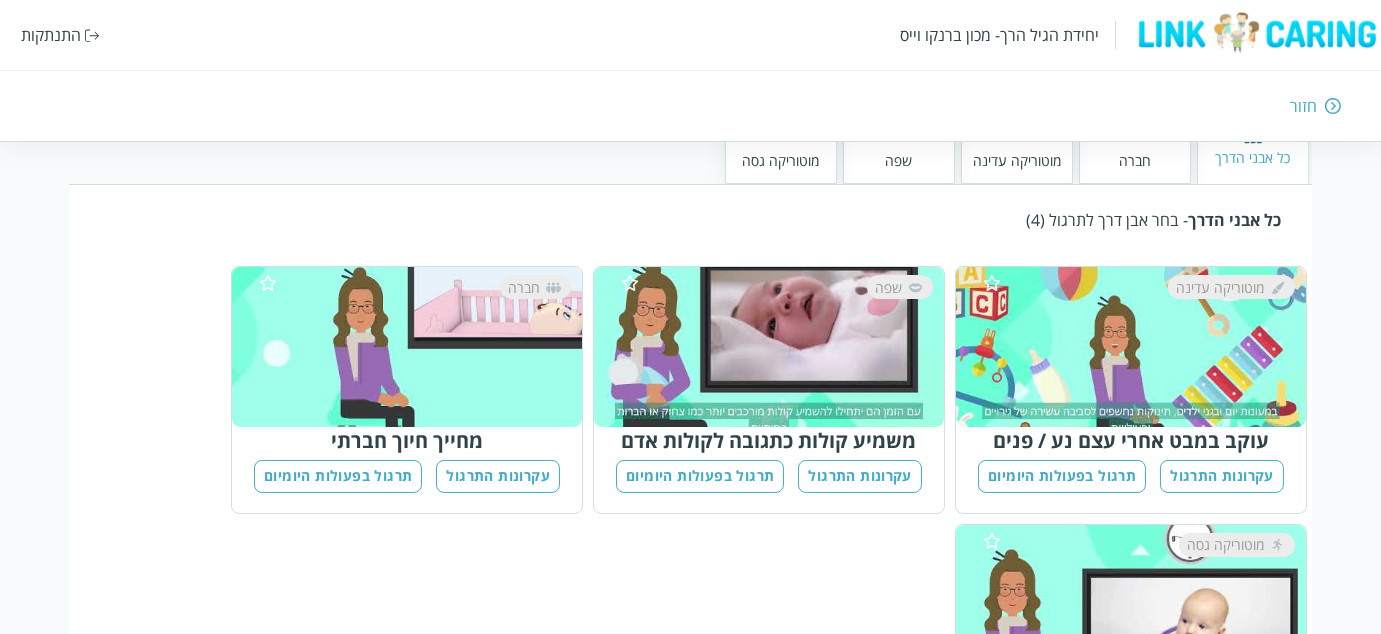 click on "שפה" at bounding box center [899, 141] 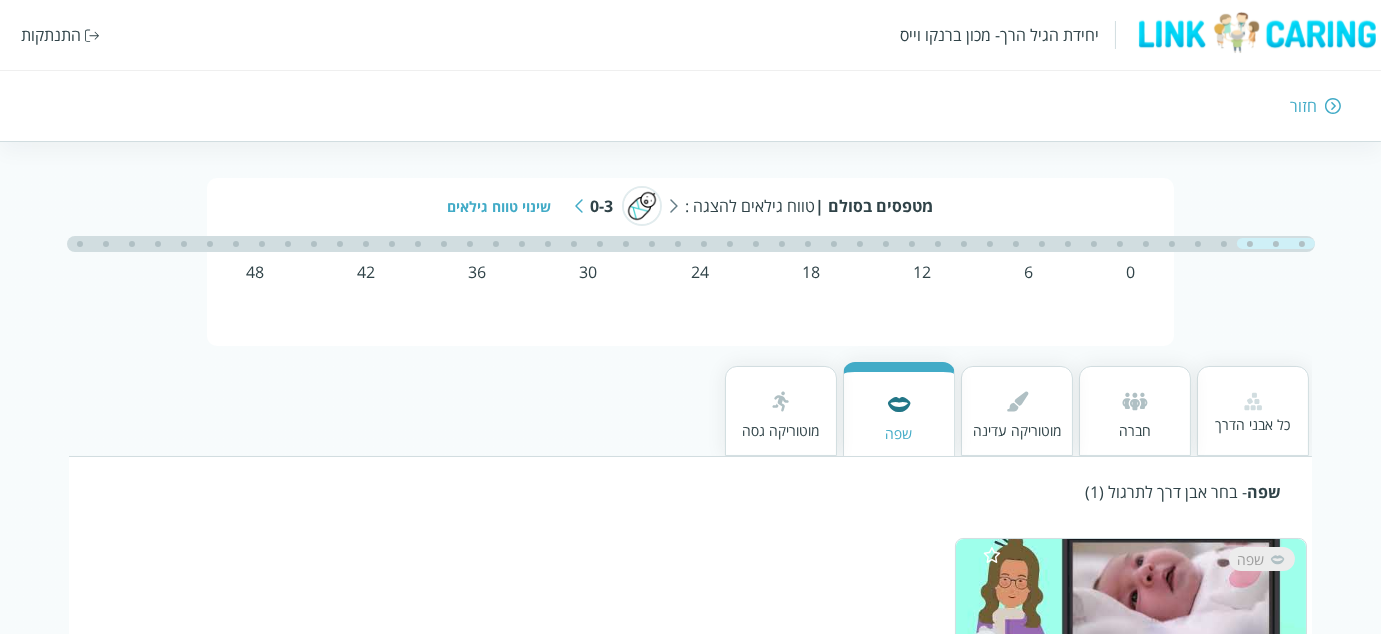 scroll, scrollTop: 0, scrollLeft: 0, axis: both 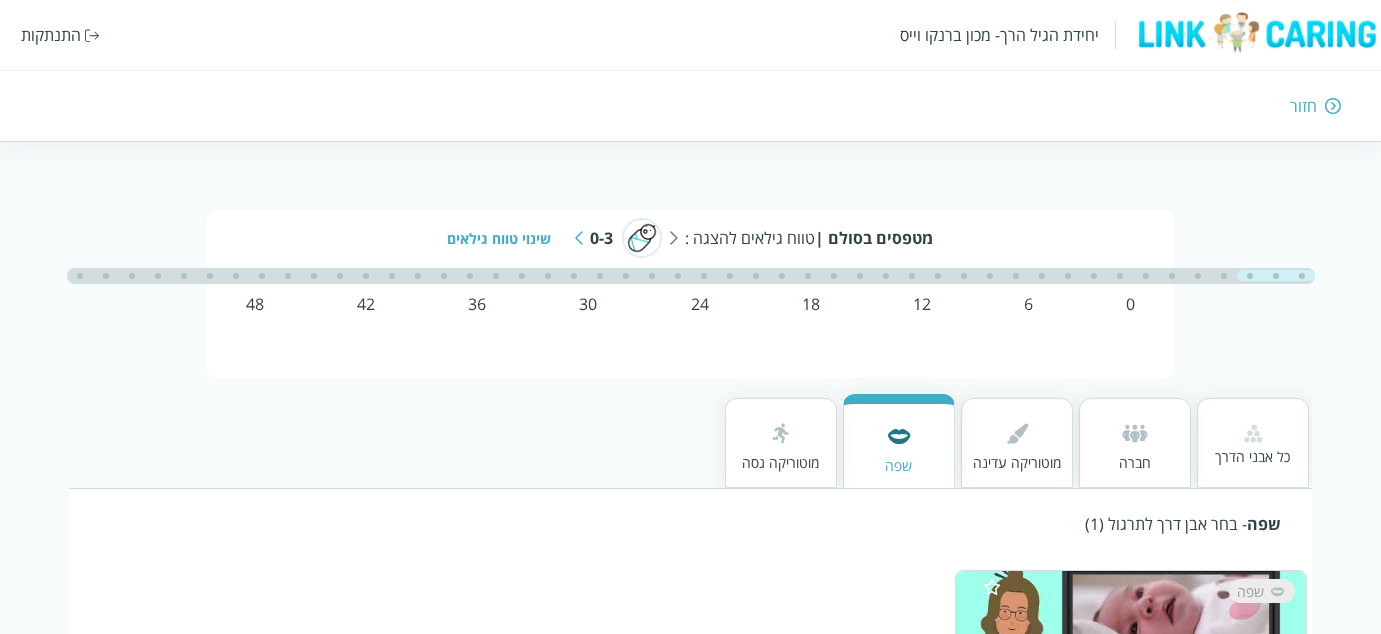 click on "0" at bounding box center [1130, 304] 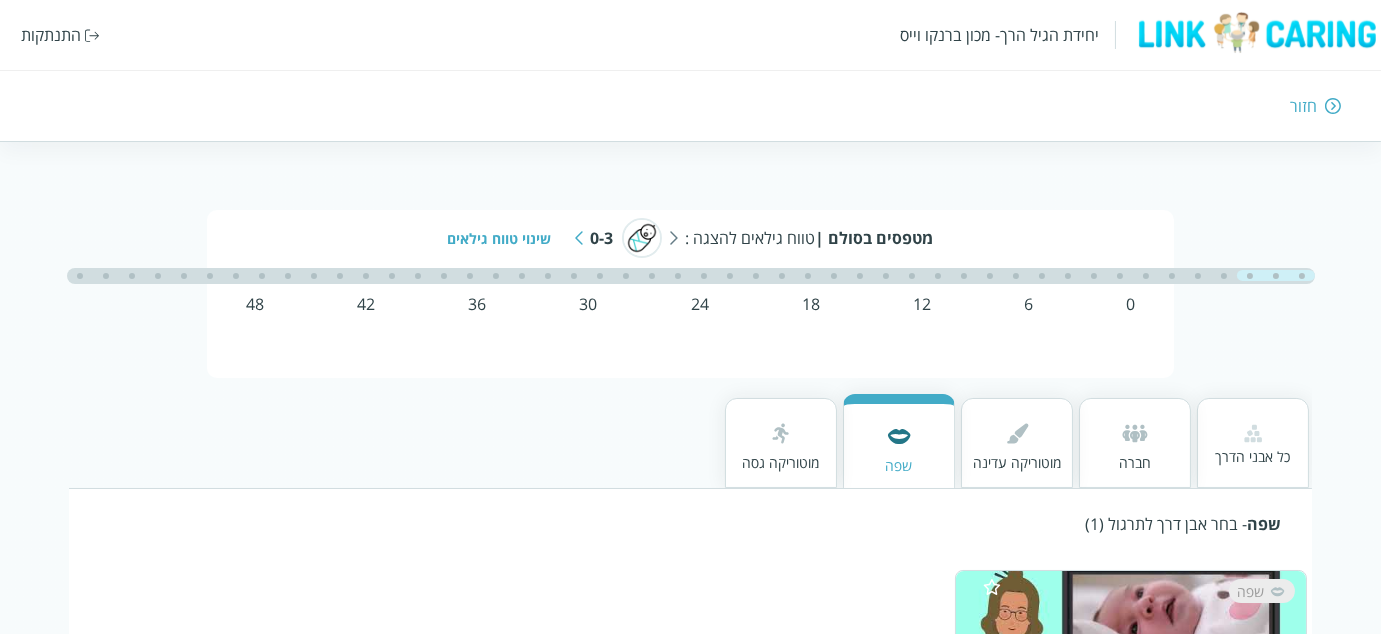 click at bounding box center (1042, 276) 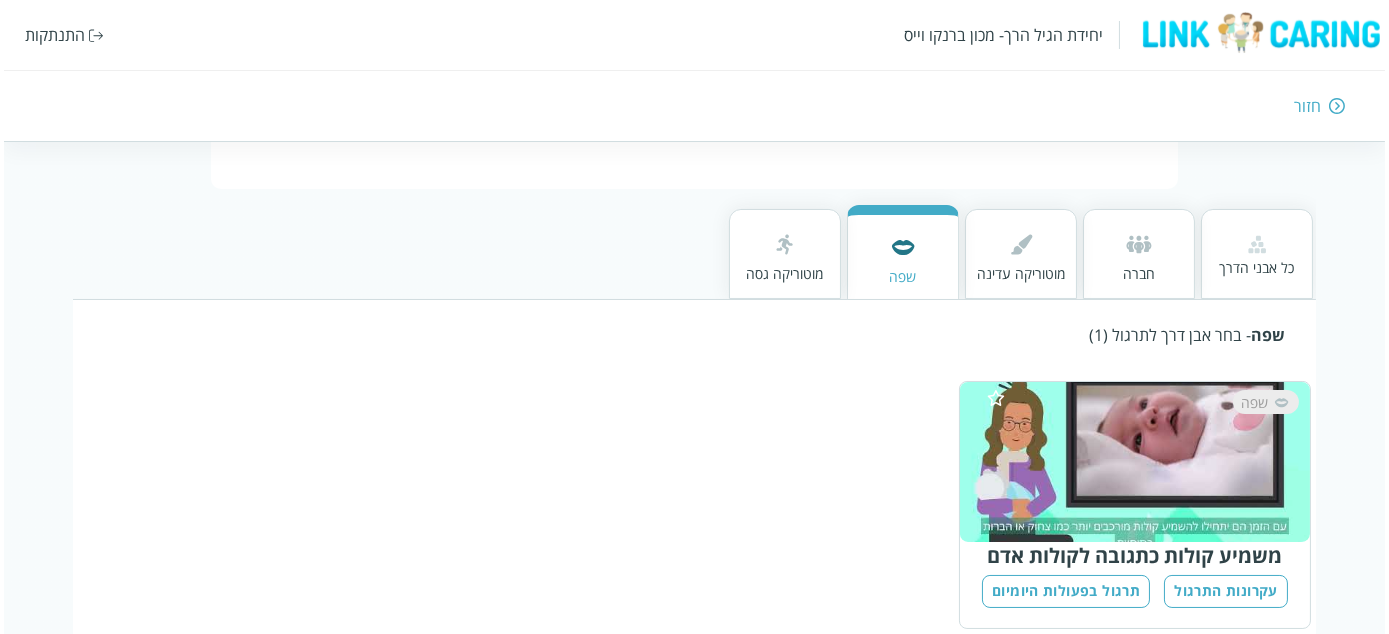 scroll, scrollTop: 226, scrollLeft: 0, axis: vertical 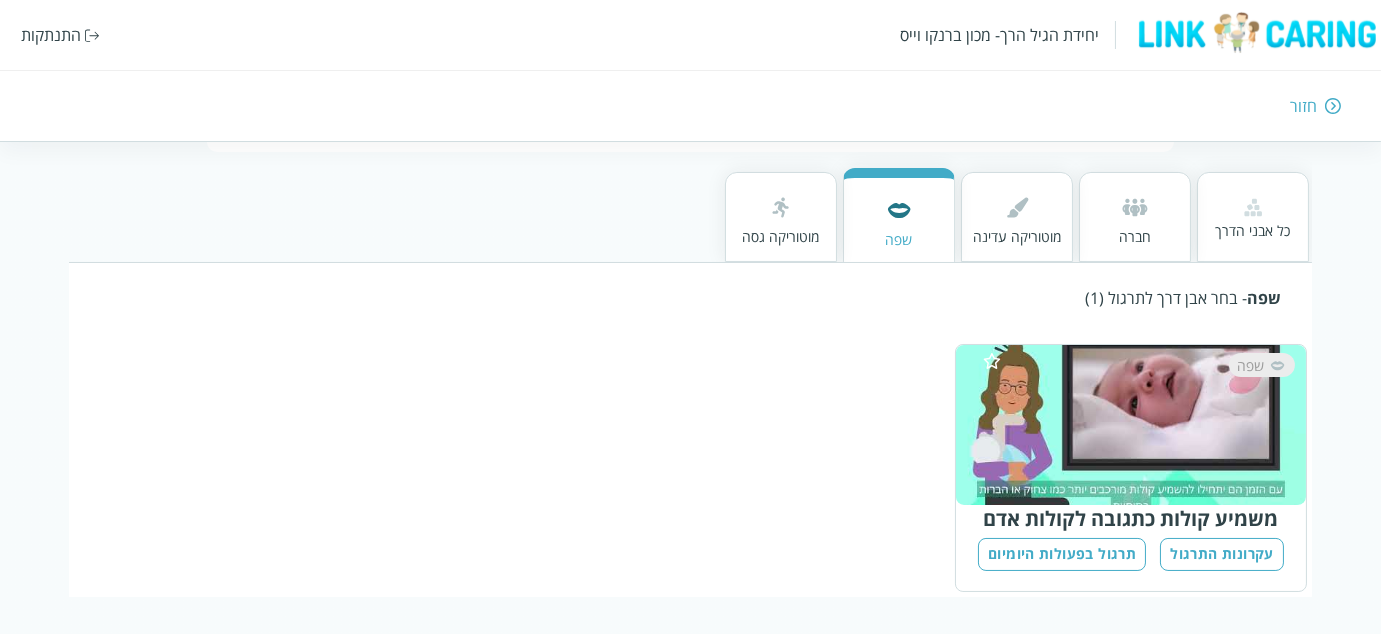 click on "שפה" at bounding box center [1140, 425] 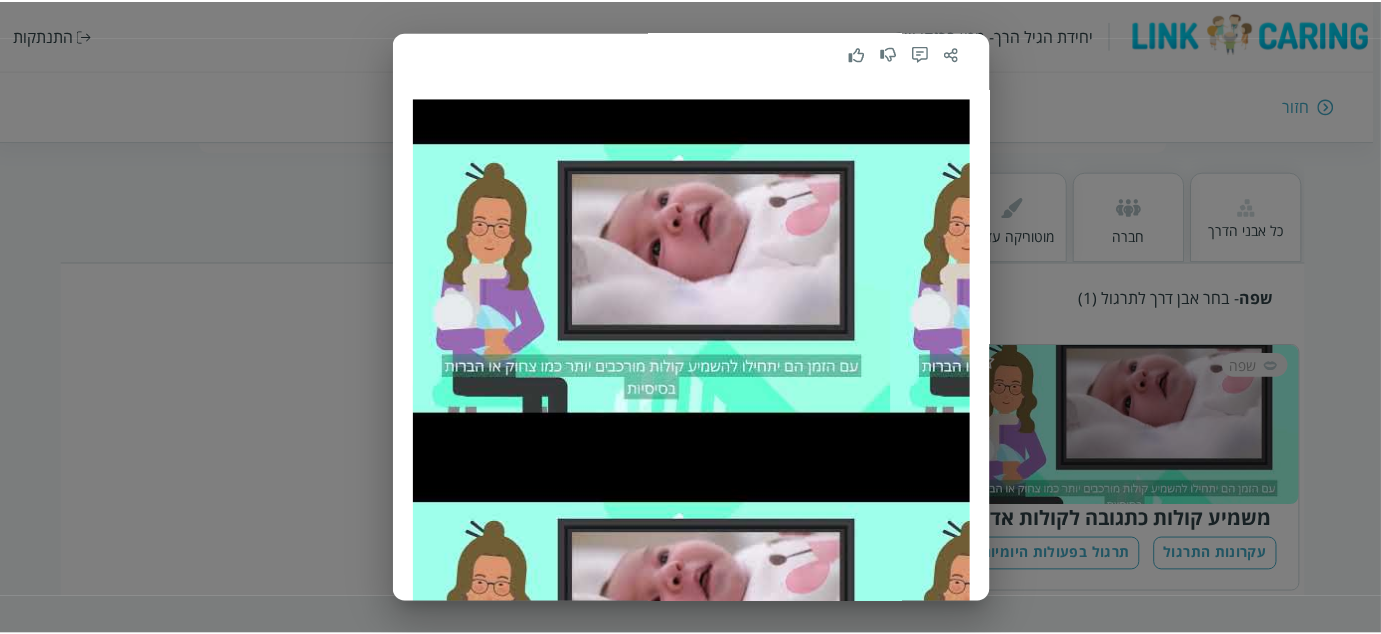 scroll, scrollTop: 235, scrollLeft: 0, axis: vertical 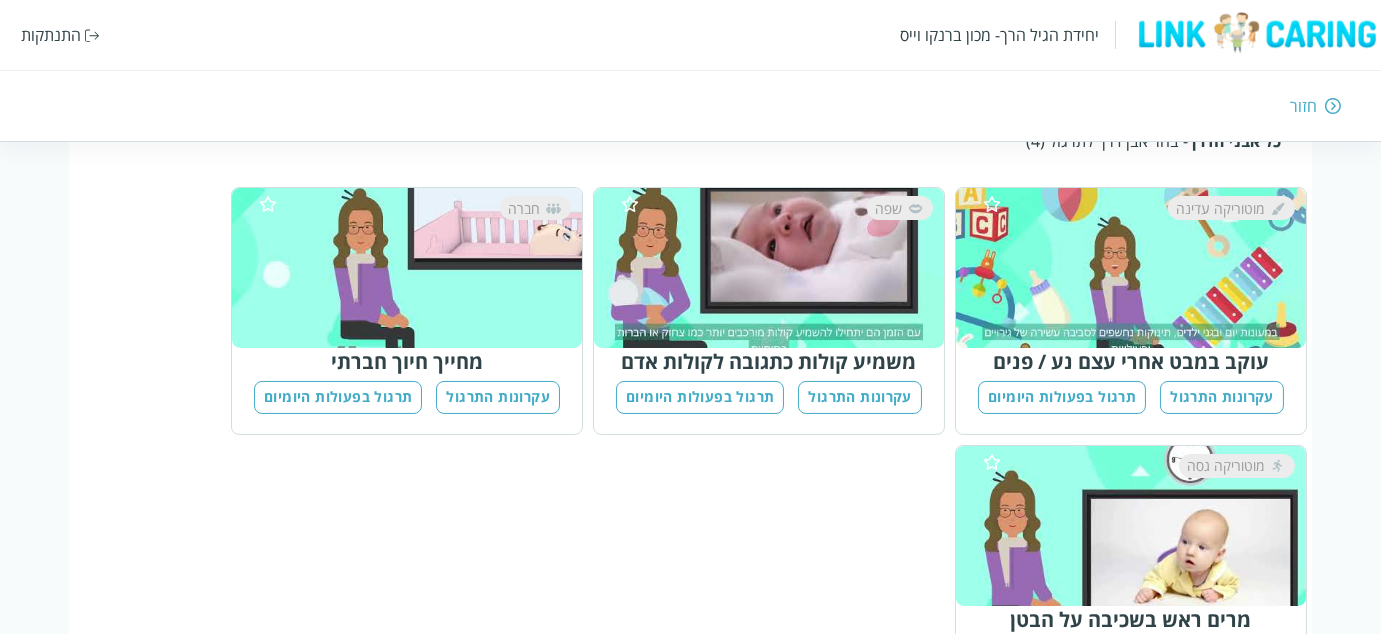 click on "שפה" at bounding box center [778, 268] 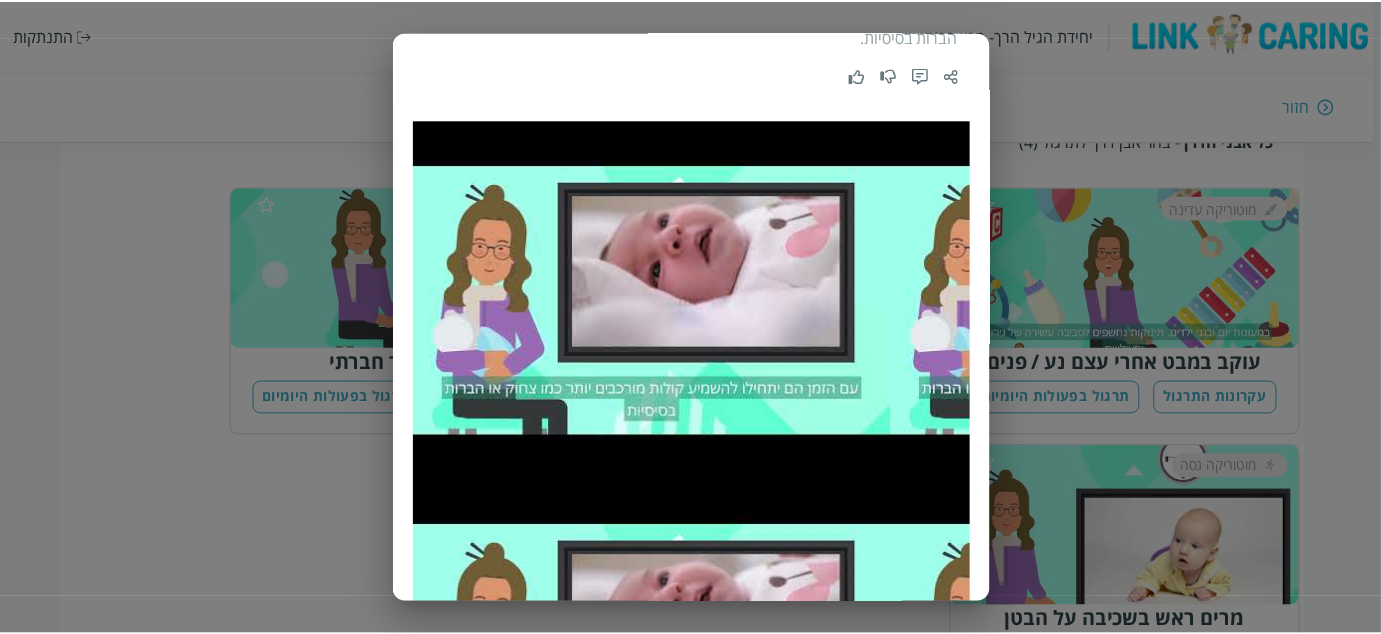 scroll, scrollTop: 235, scrollLeft: 0, axis: vertical 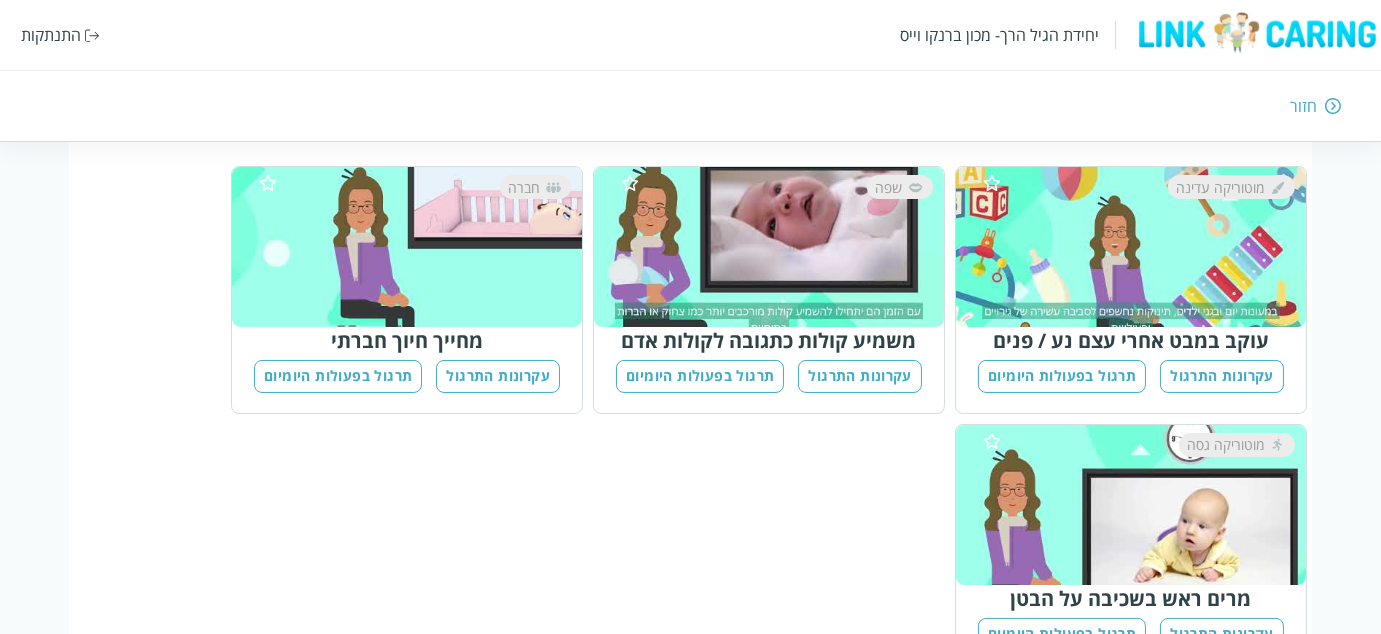 click on "שפה" at bounding box center (778, 247) 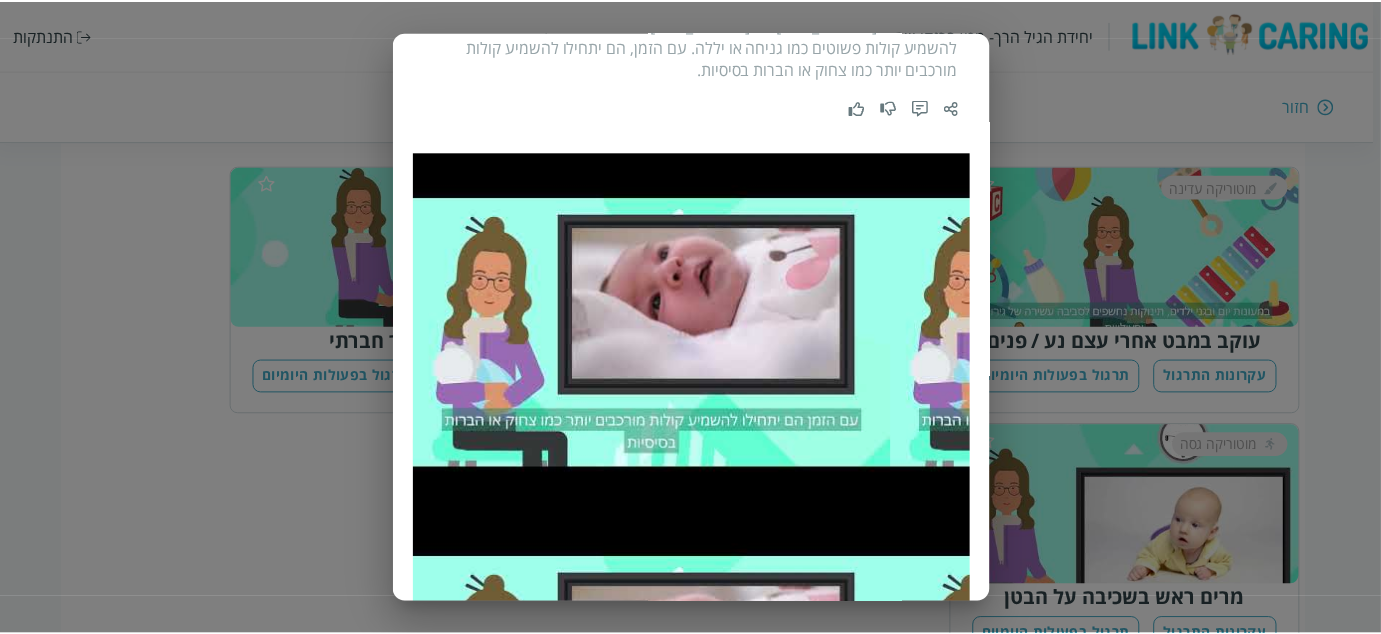 scroll, scrollTop: 200, scrollLeft: 0, axis: vertical 